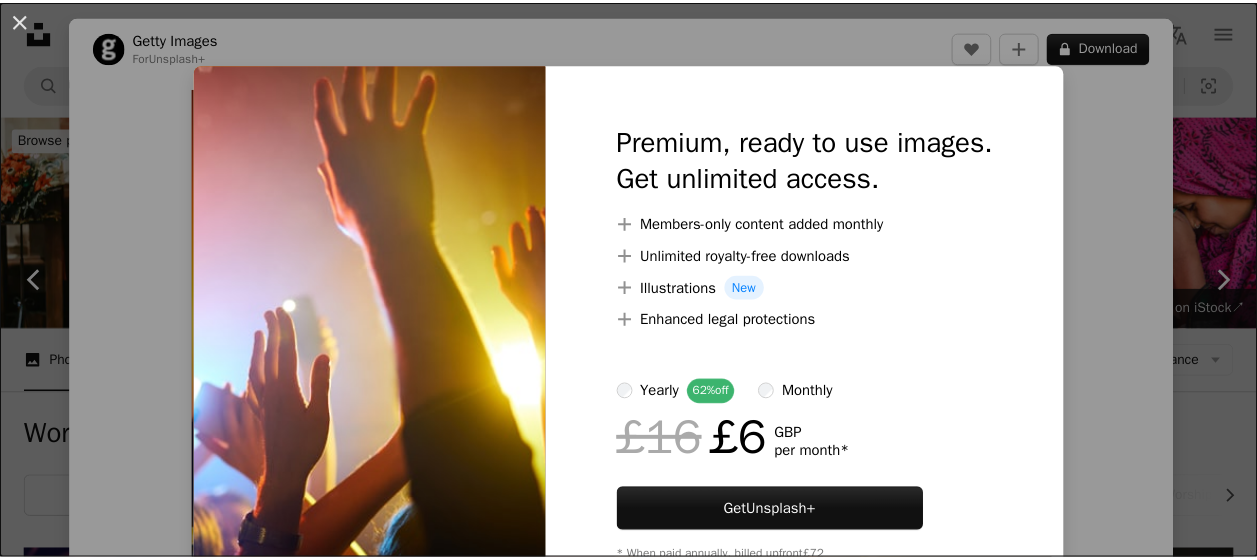 scroll, scrollTop: 1500, scrollLeft: 0, axis: vertical 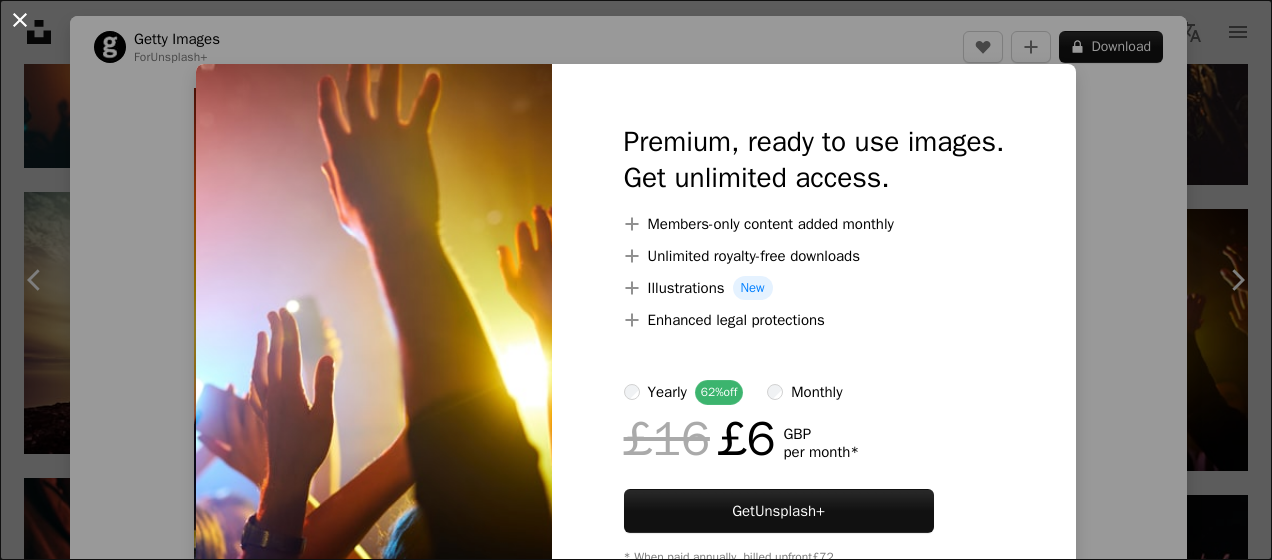 click on "An X shape" at bounding box center [20, 20] 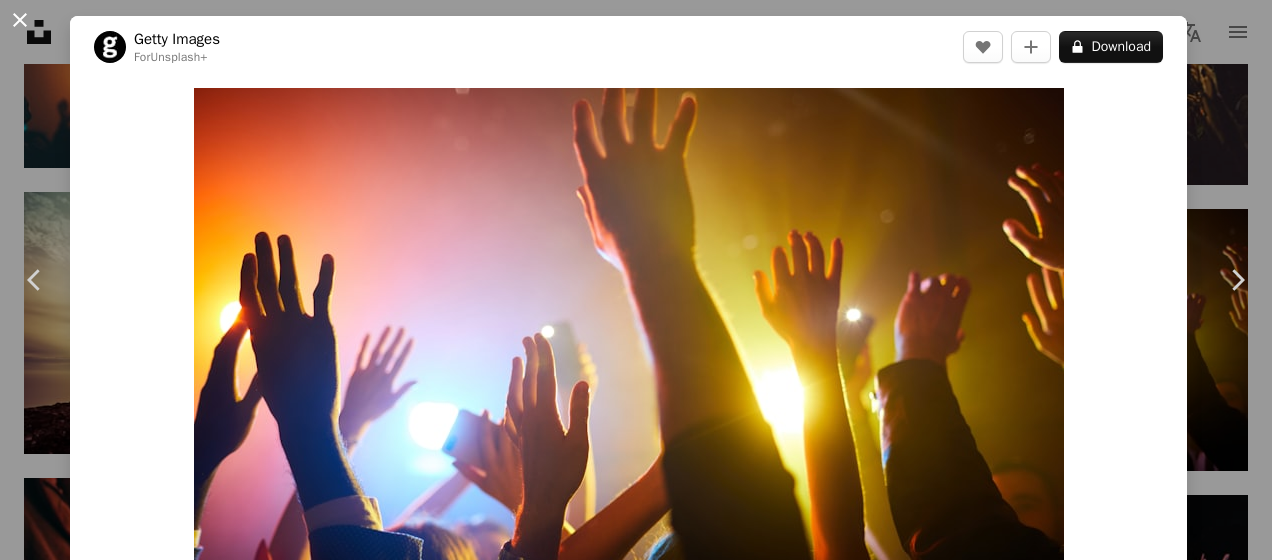 click on "An X shape" at bounding box center (20, 20) 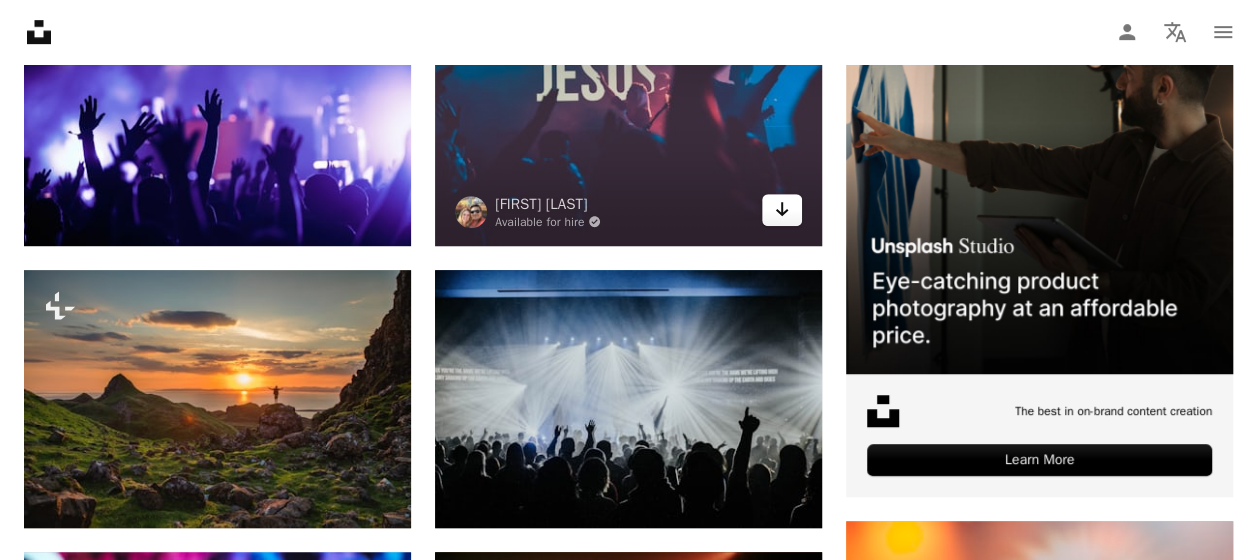 scroll, scrollTop: 600, scrollLeft: 0, axis: vertical 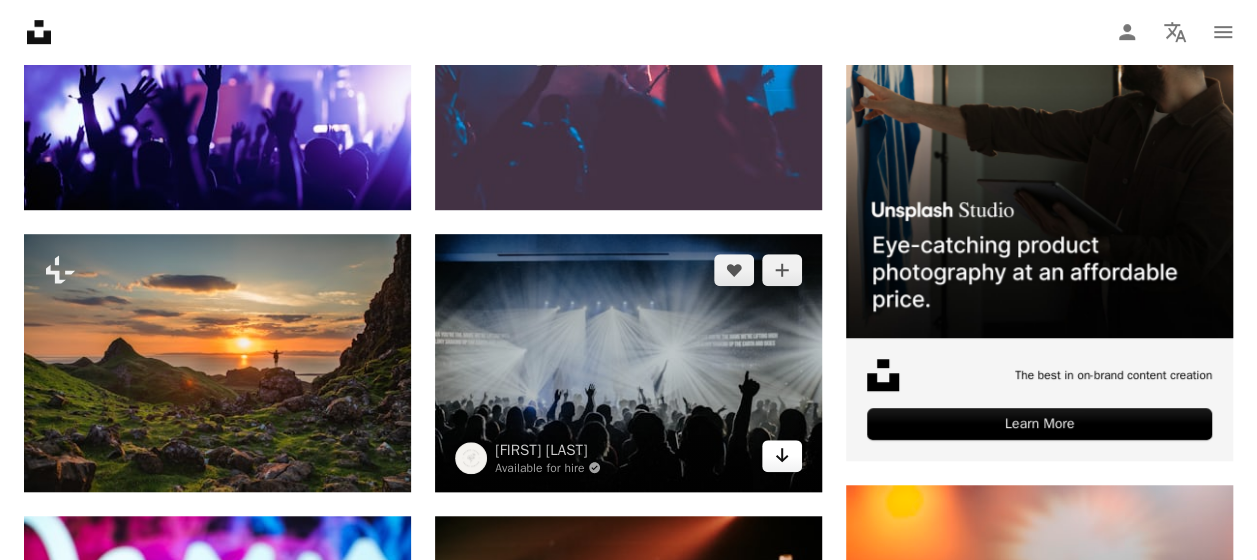click on "Arrow pointing down" 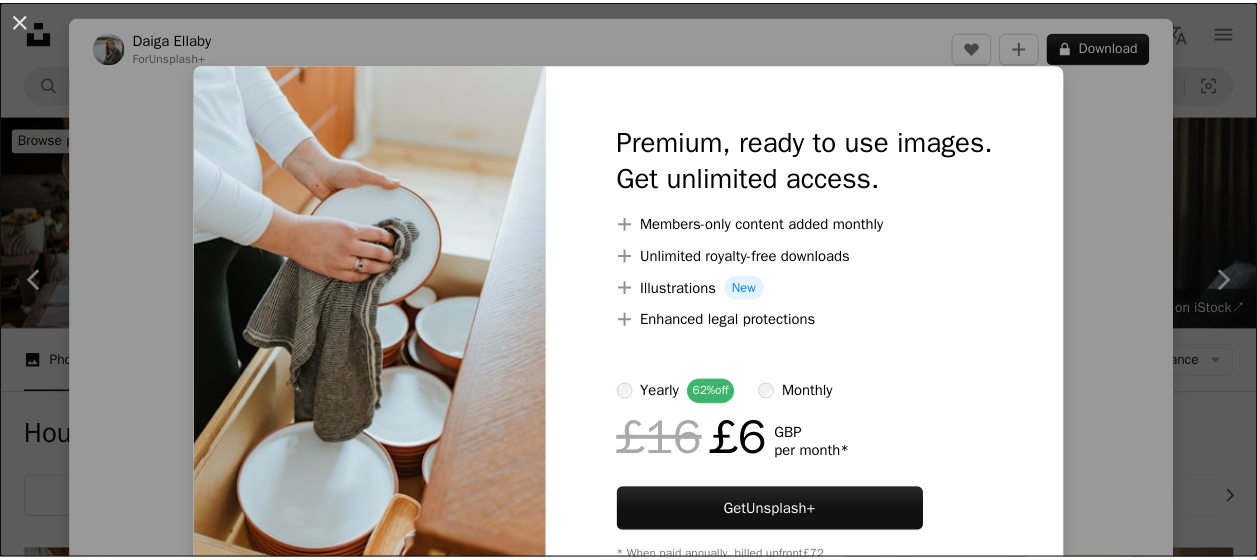 scroll, scrollTop: 1300, scrollLeft: 0, axis: vertical 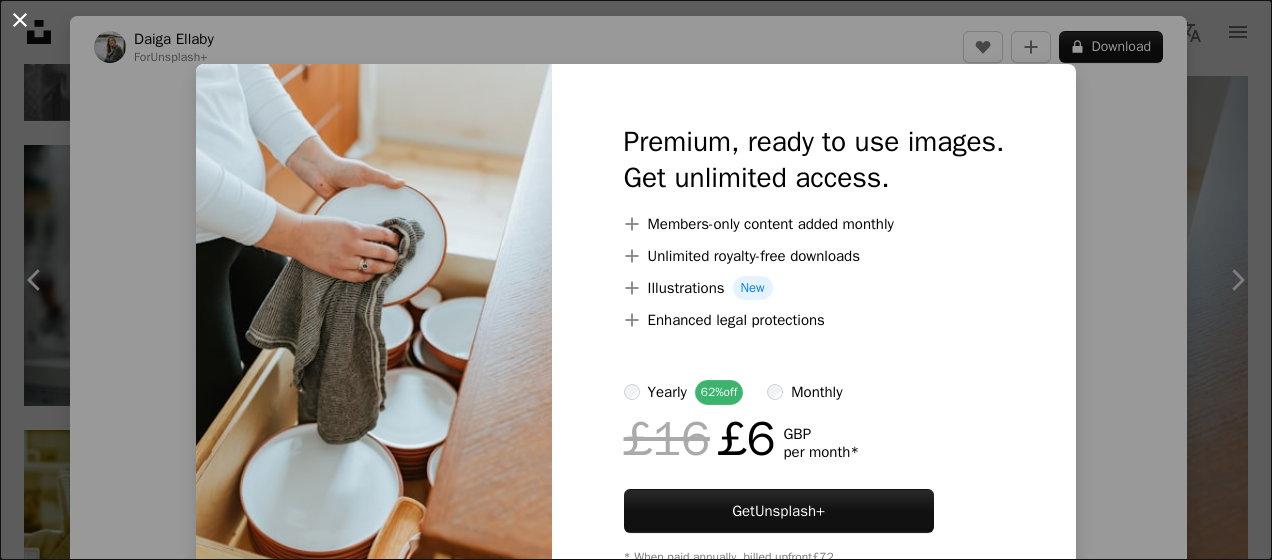 click on "An X shape" at bounding box center [20, 20] 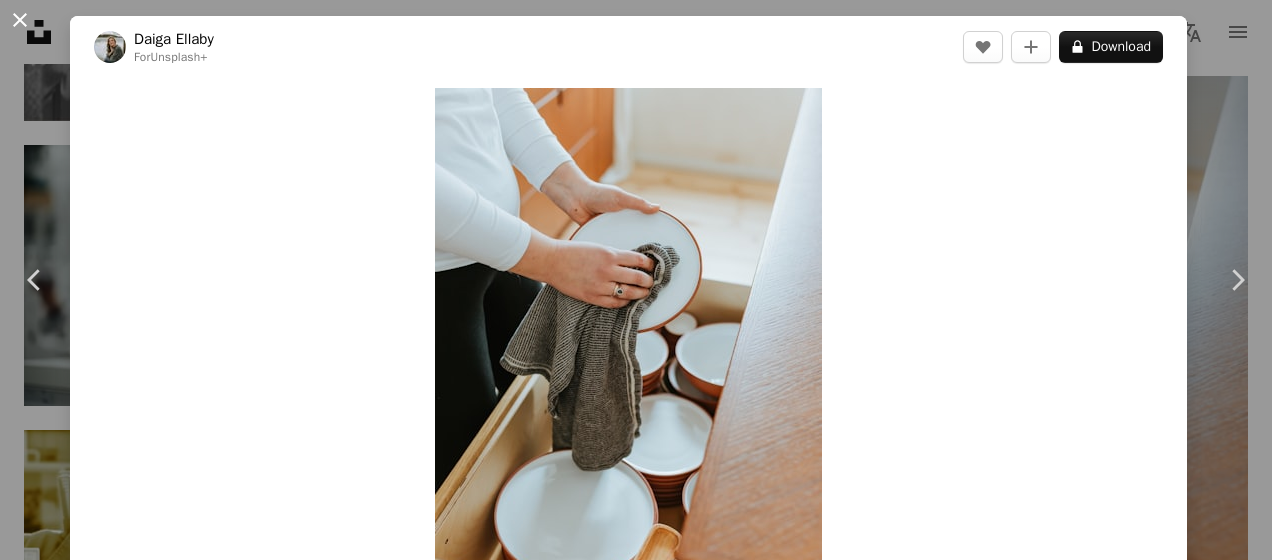 click on "An X shape" at bounding box center [20, 20] 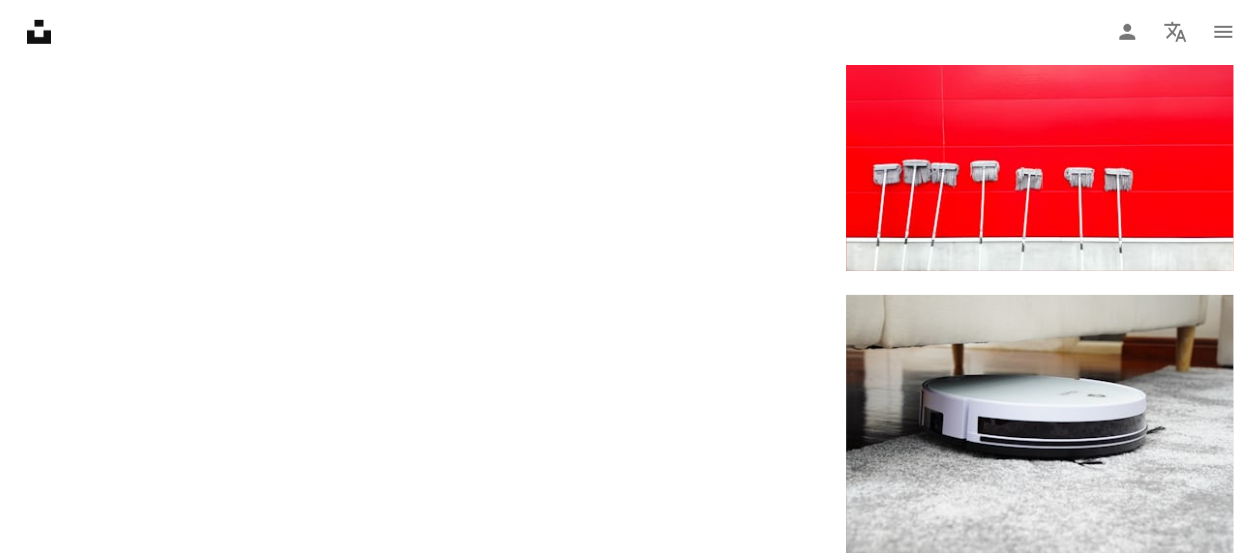 scroll, scrollTop: 3400, scrollLeft: 0, axis: vertical 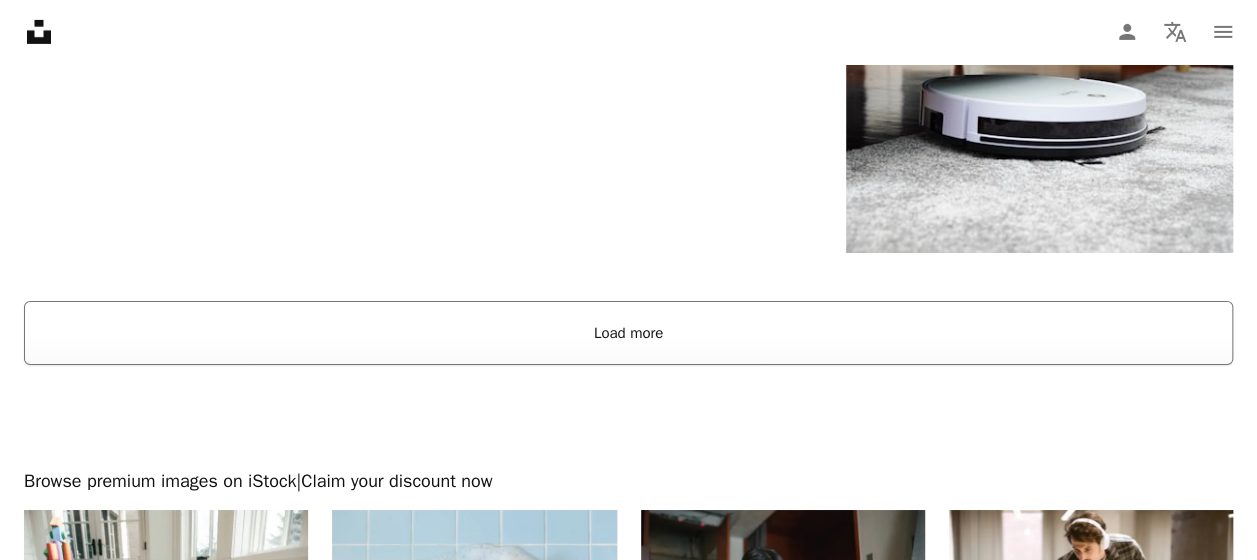 click on "Load more" at bounding box center [628, 333] 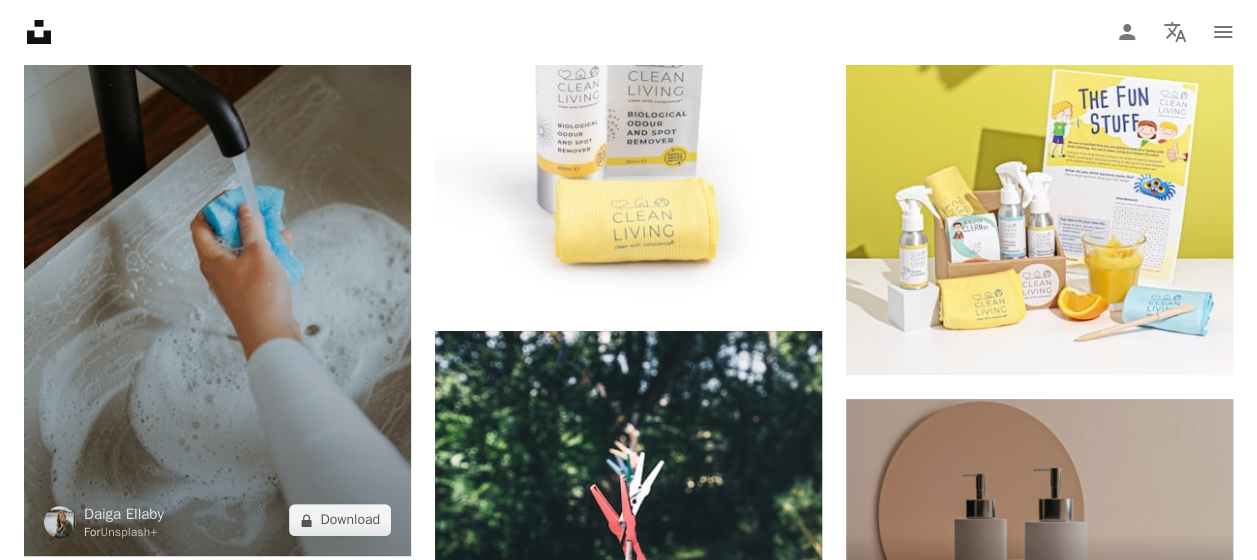 scroll, scrollTop: 7700, scrollLeft: 0, axis: vertical 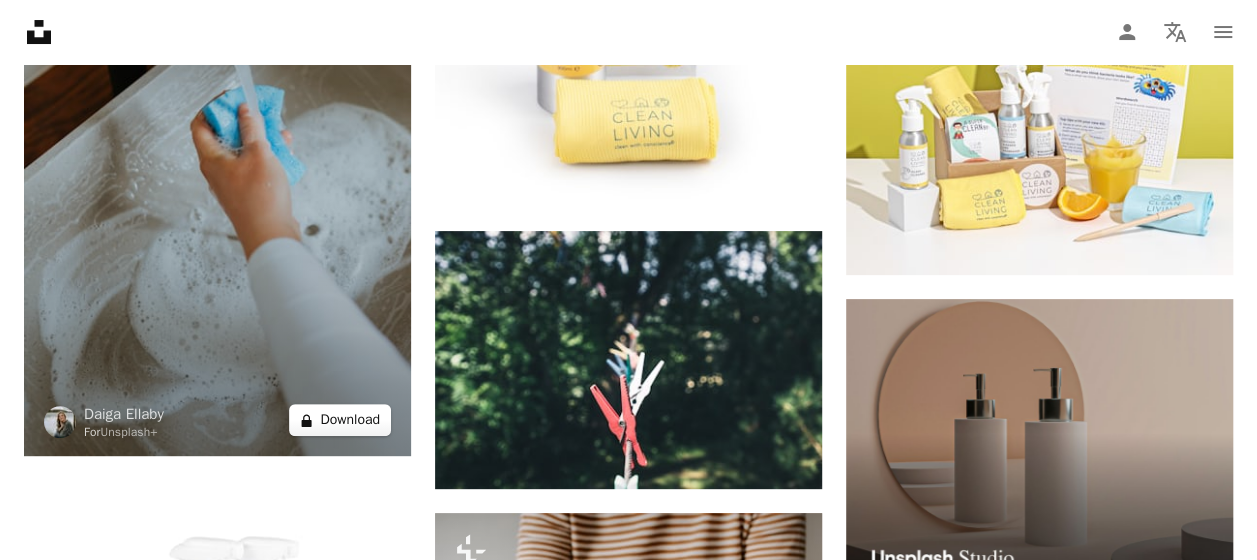 click on "A lock Download" at bounding box center (340, 420) 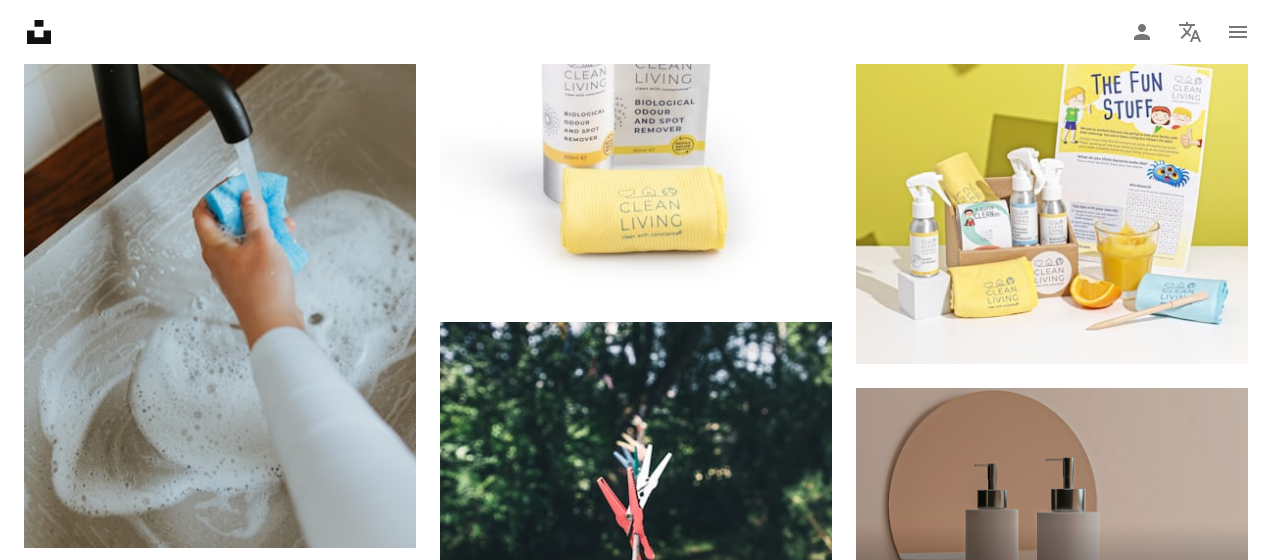 click on "An X shape" at bounding box center [20, 20] 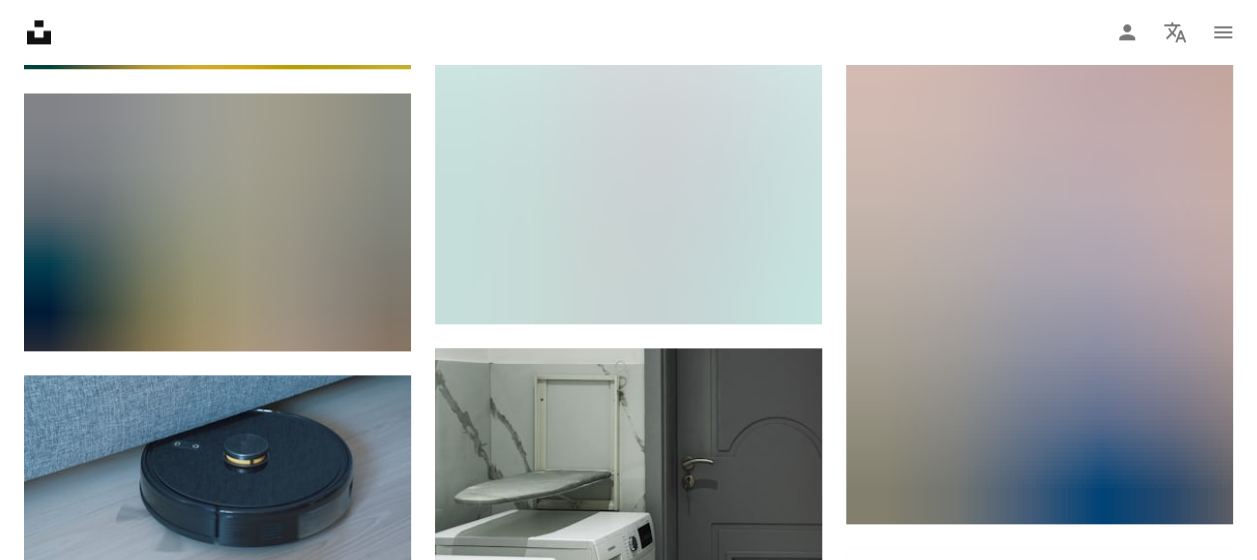 scroll, scrollTop: 9000, scrollLeft: 0, axis: vertical 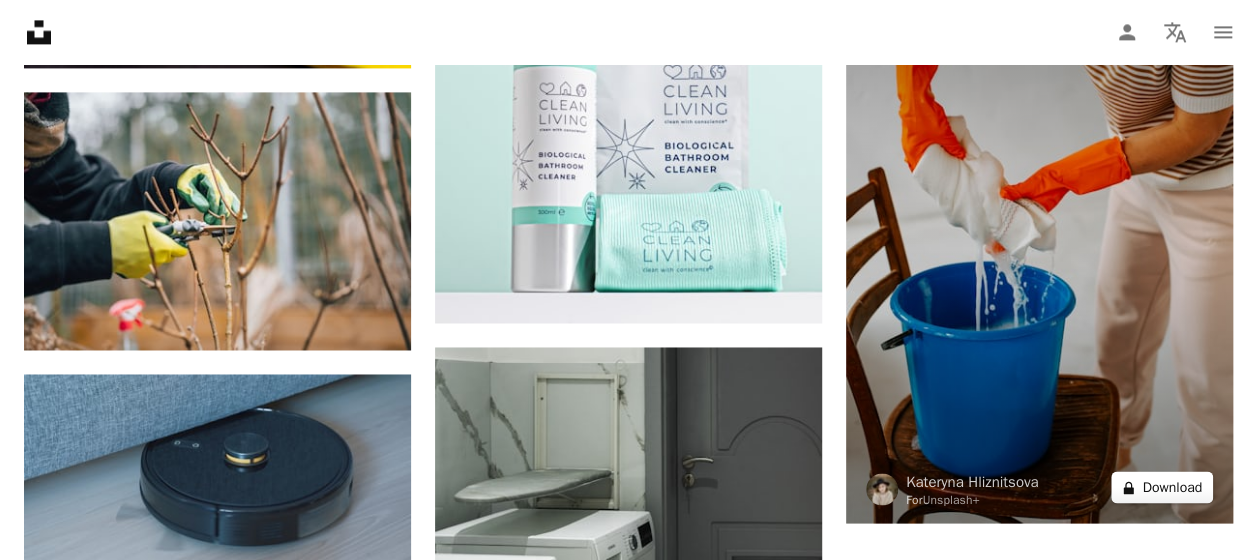 click on "A lock Download" at bounding box center (1162, 487) 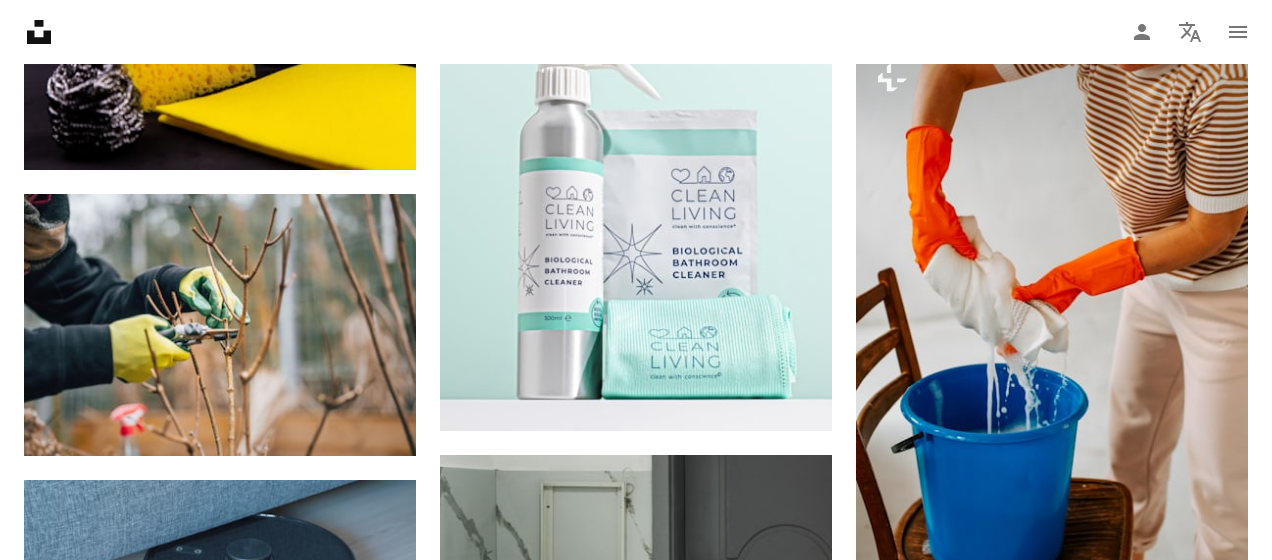 click on "An X shape" at bounding box center [20, 20] 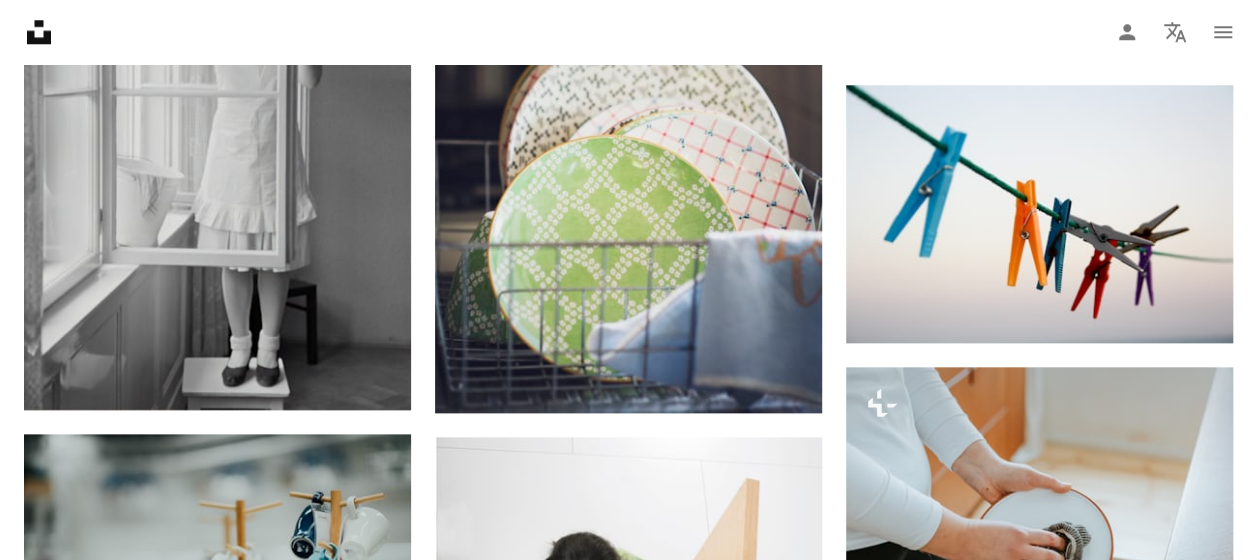 scroll, scrollTop: 500, scrollLeft: 0, axis: vertical 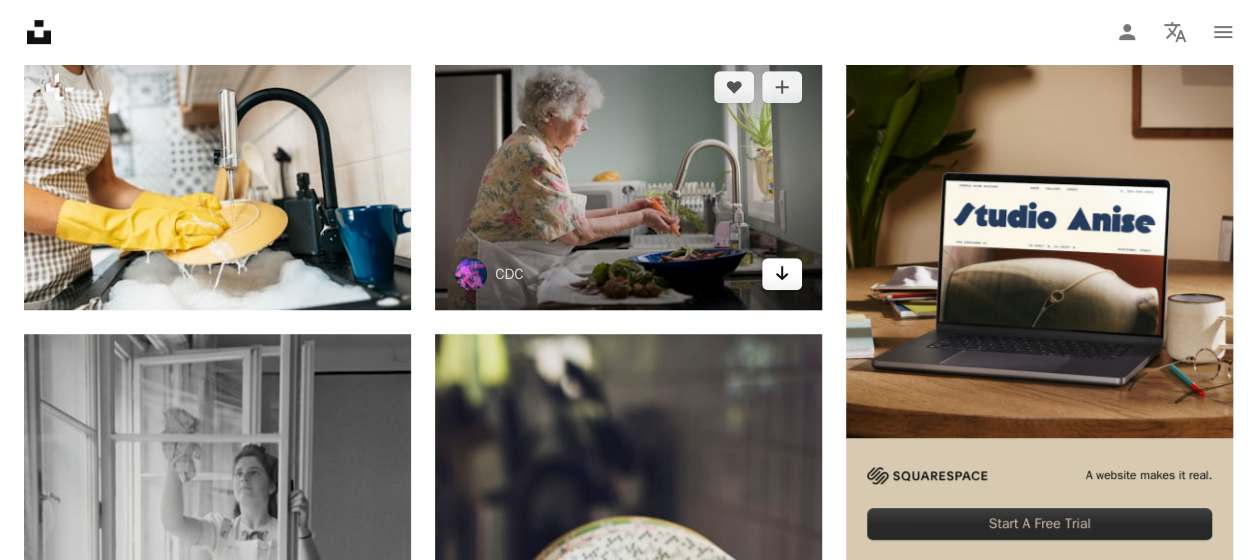 click 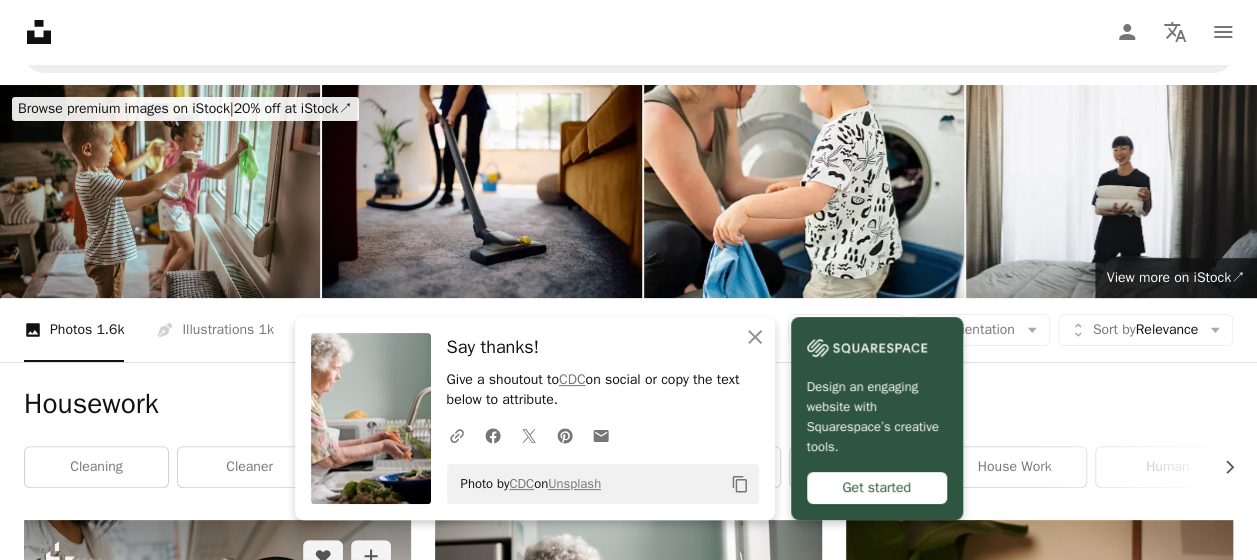 scroll, scrollTop: 0, scrollLeft: 0, axis: both 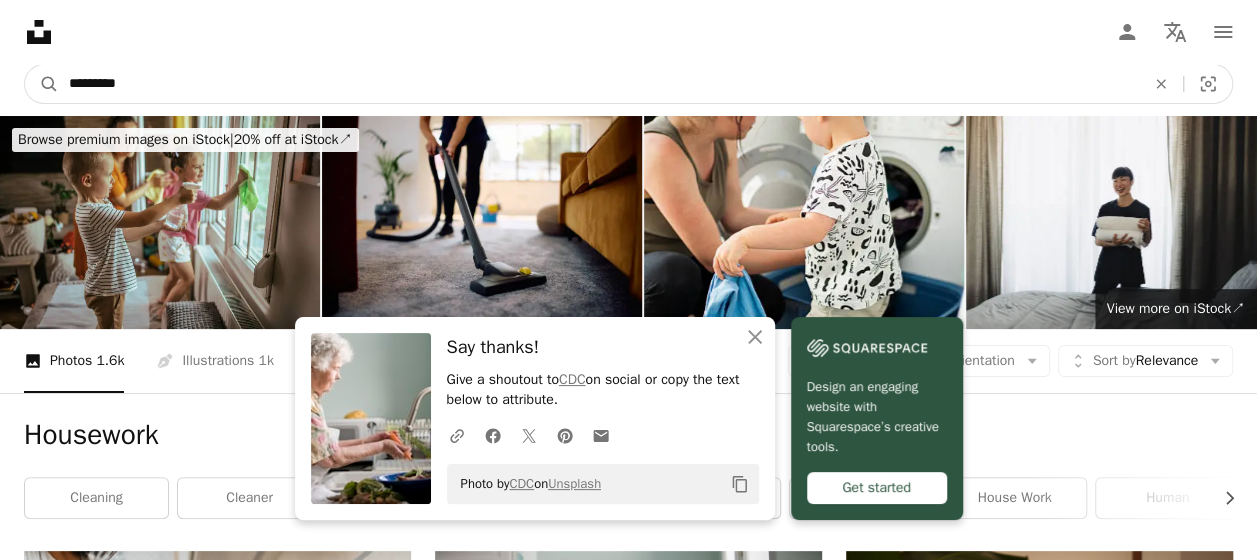 click on "*********" at bounding box center (599, 84) 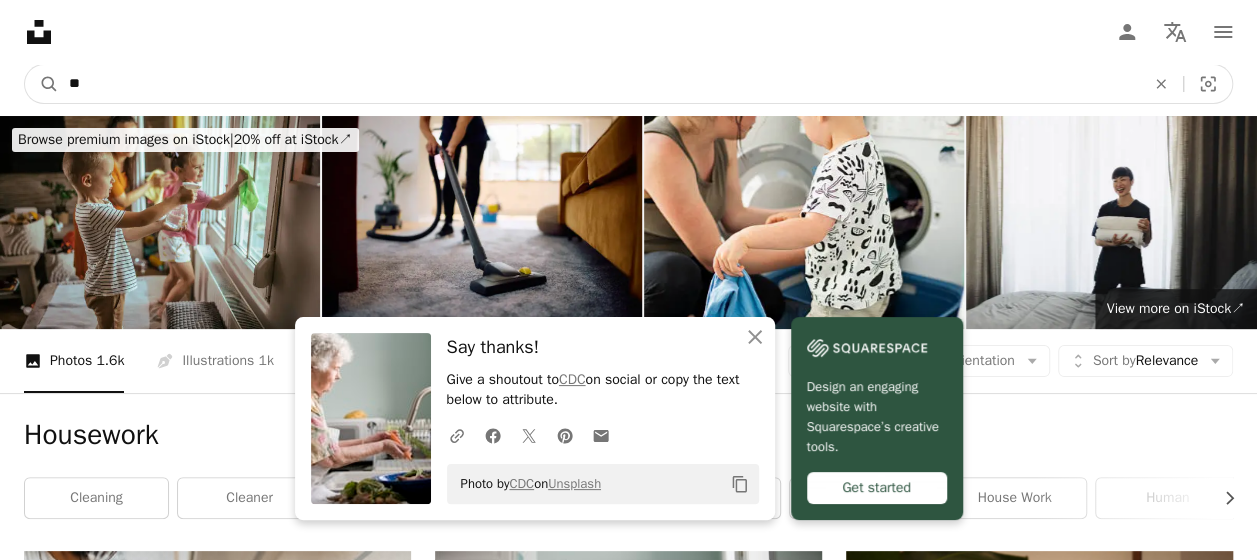 type on "*" 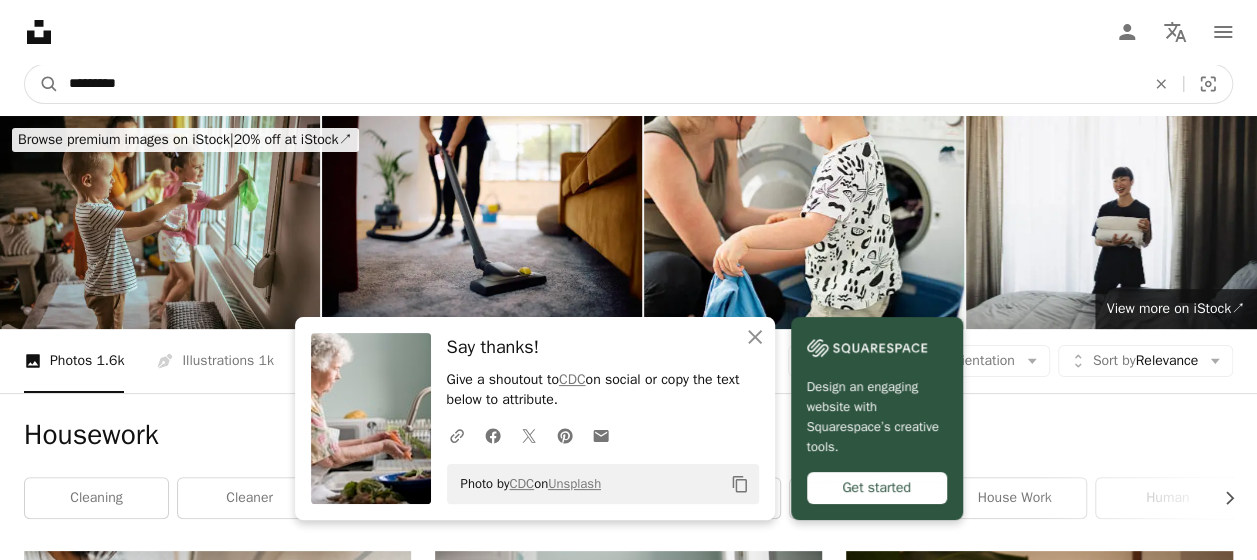 type on "*********" 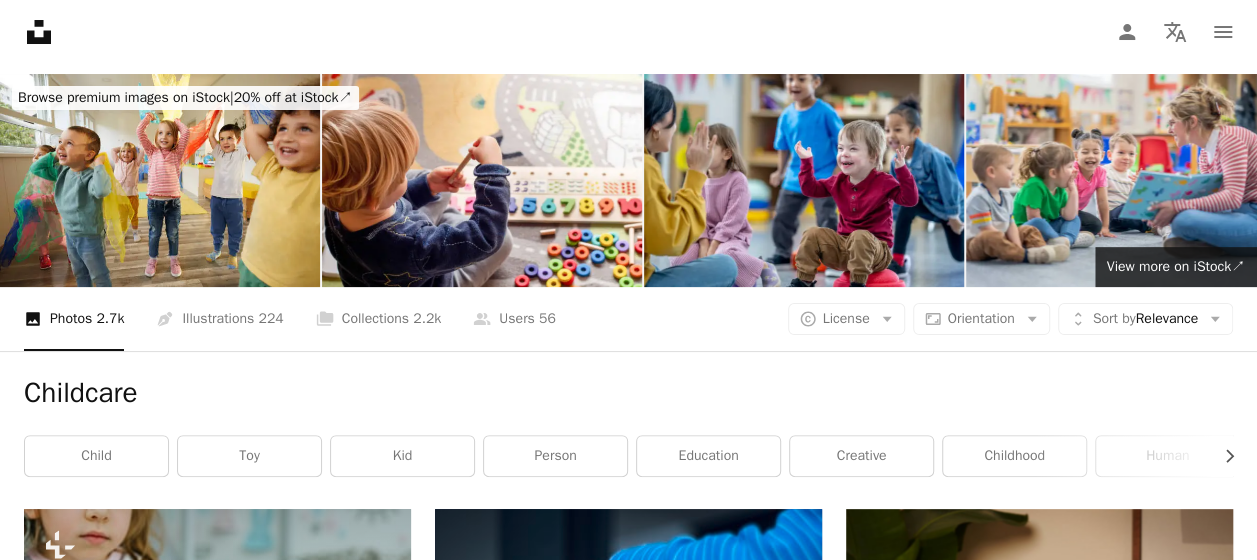 scroll, scrollTop: 0, scrollLeft: 0, axis: both 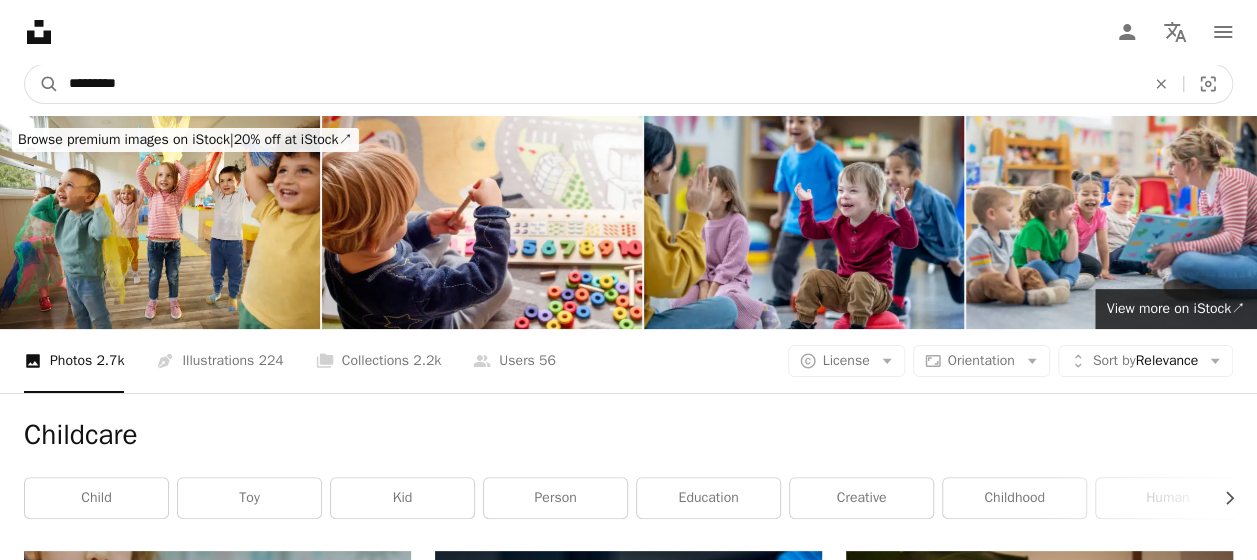 click on "*********" at bounding box center (599, 84) 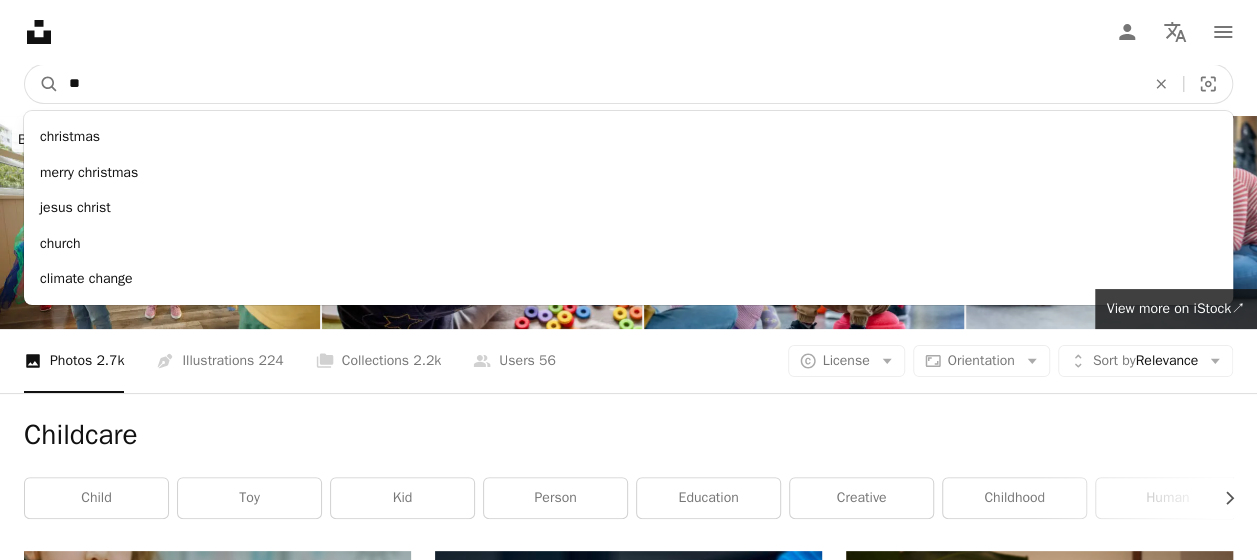 type on "*" 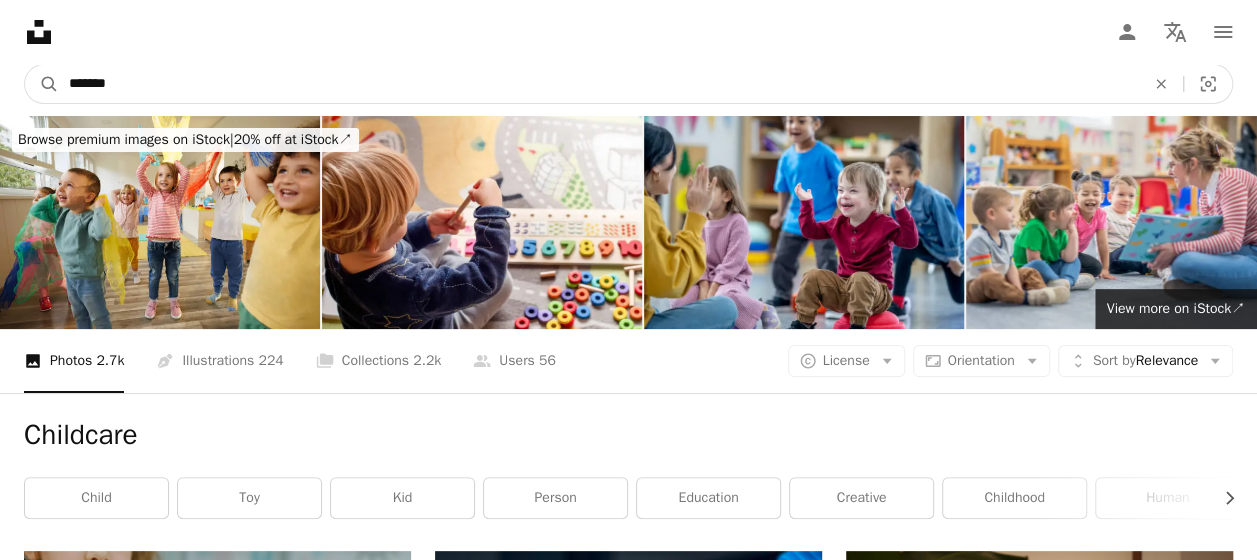 type on "*******" 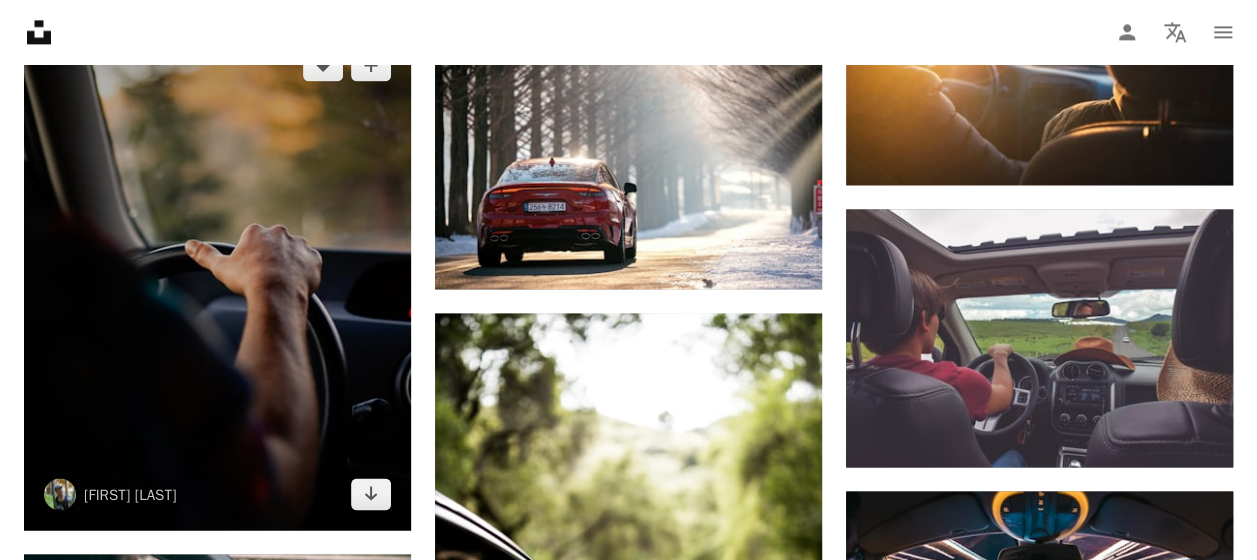 scroll, scrollTop: 1500, scrollLeft: 0, axis: vertical 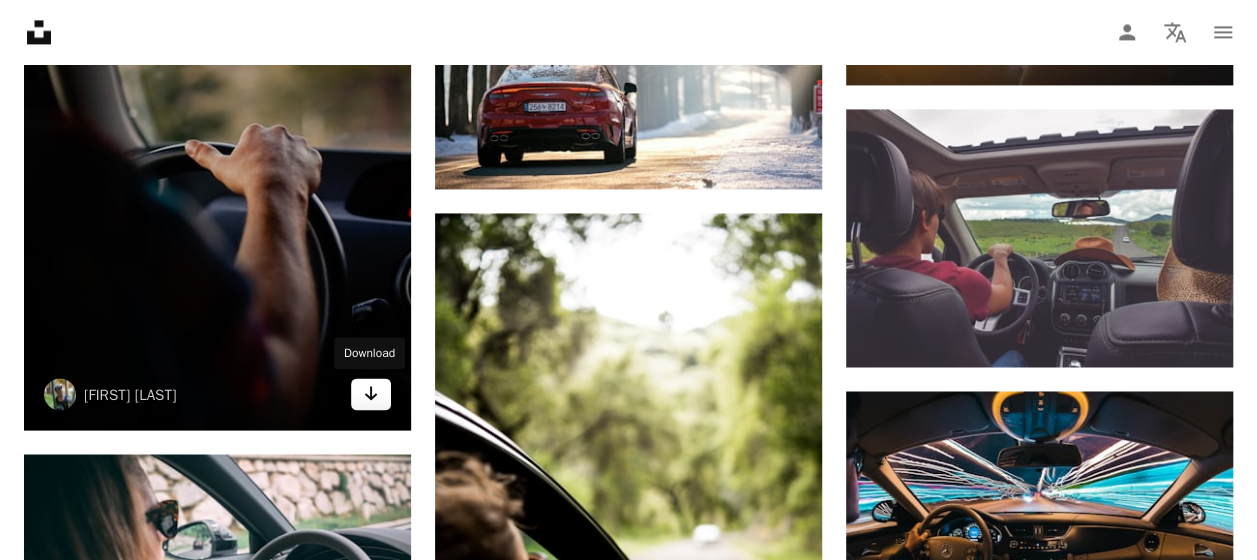 click on "Arrow pointing down" 